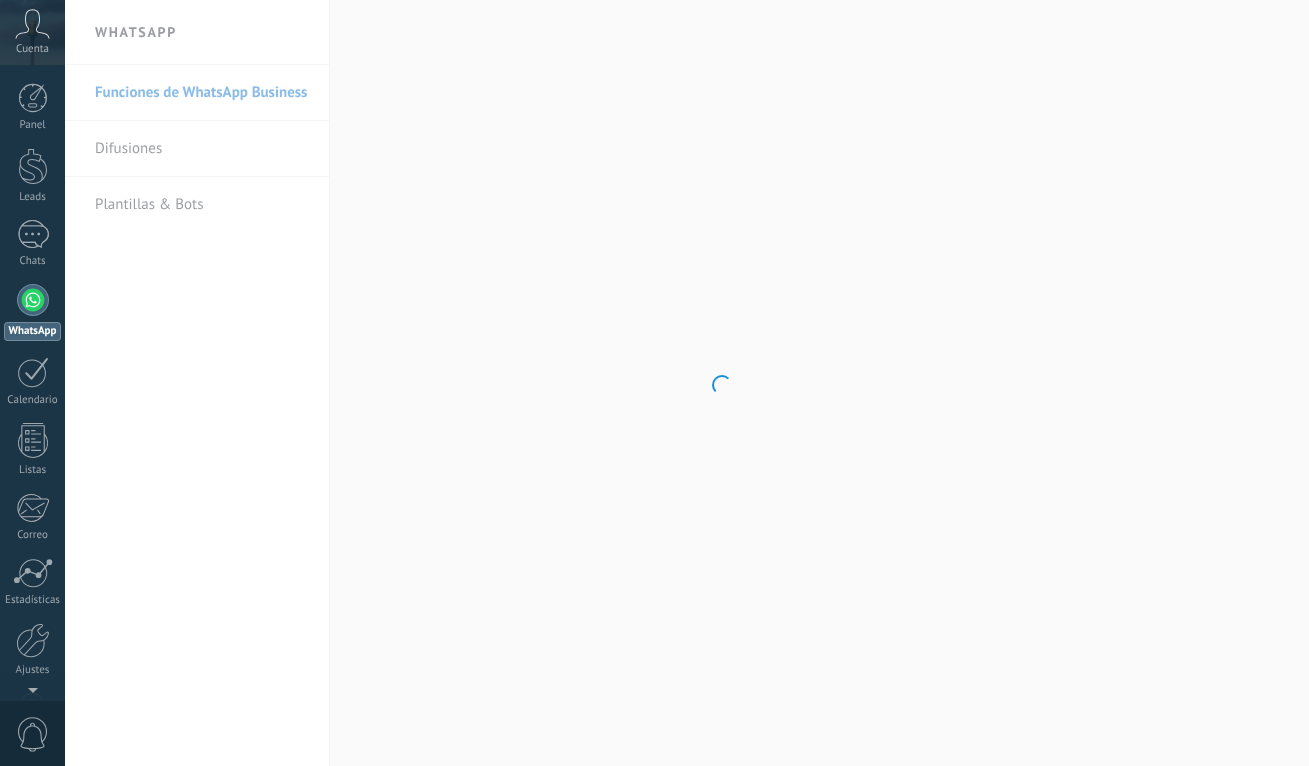 scroll, scrollTop: 0, scrollLeft: 0, axis: both 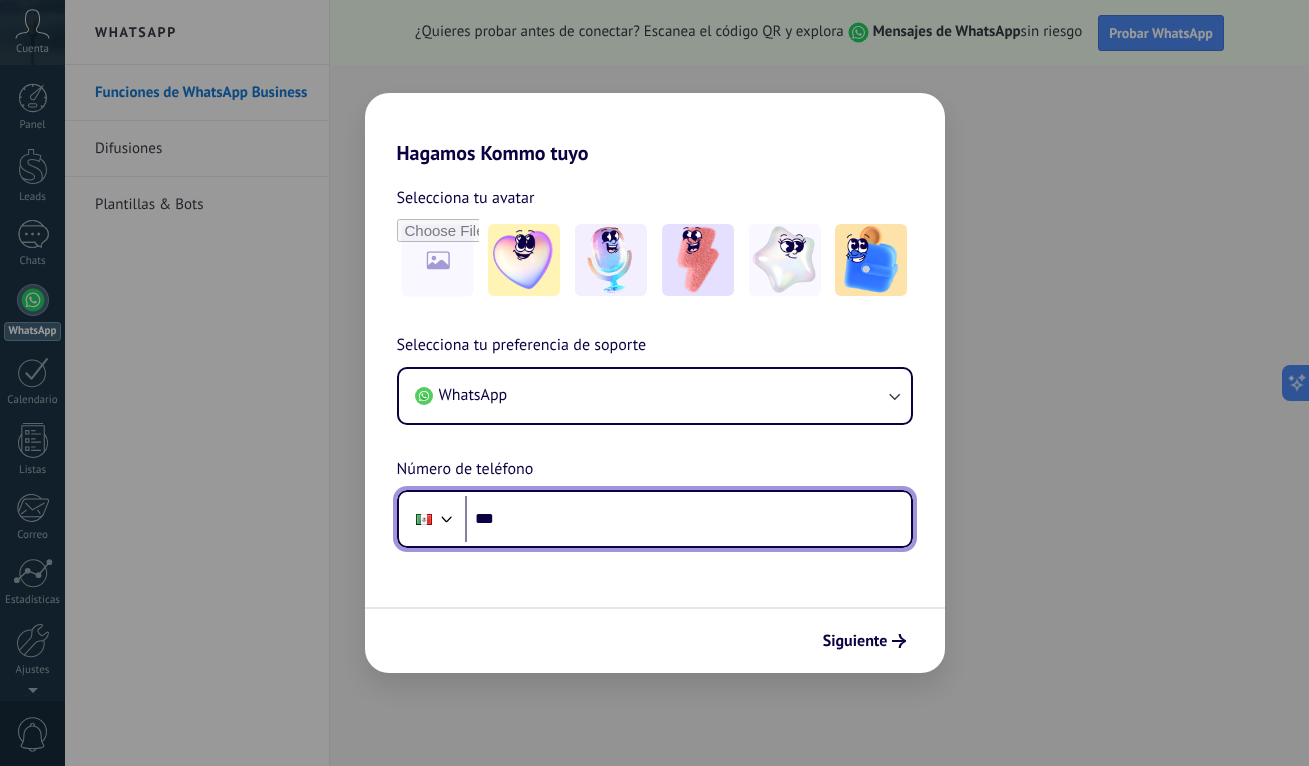 click on "***" at bounding box center (688, 519) 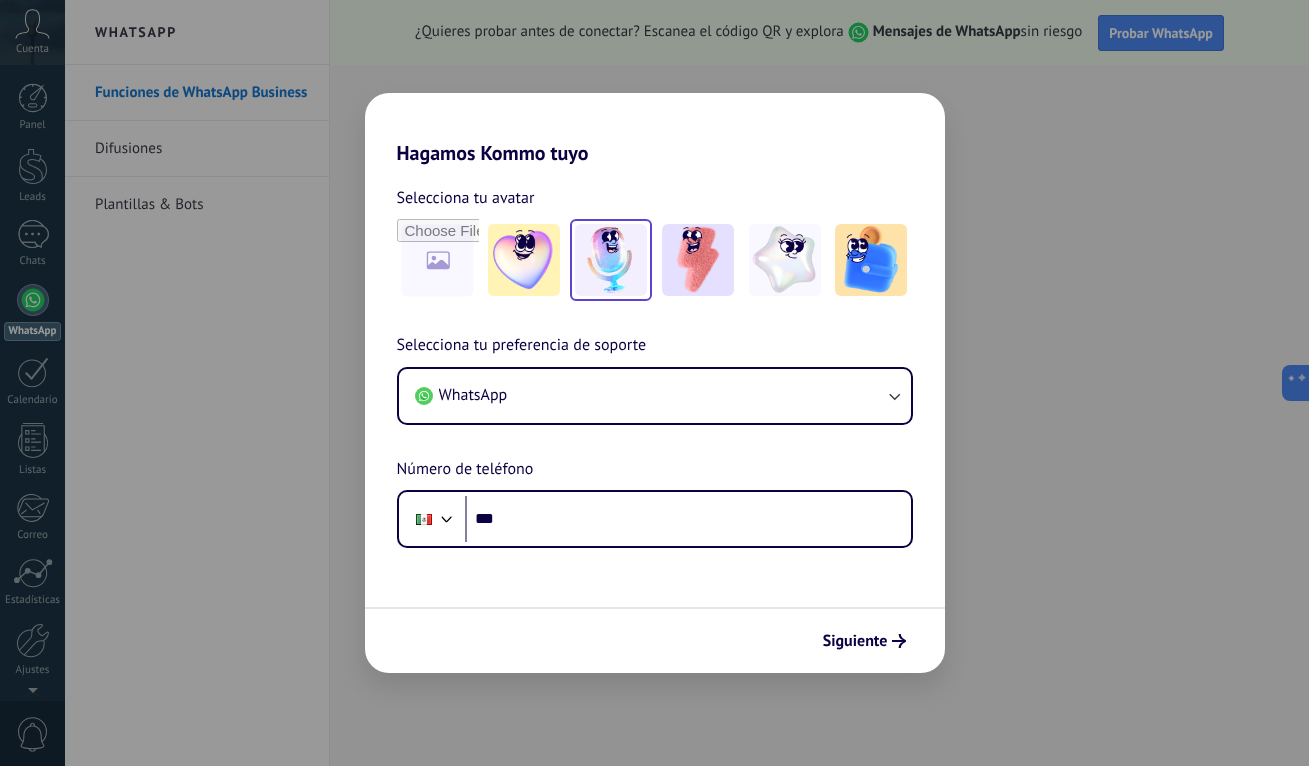 click at bounding box center (524, 260) 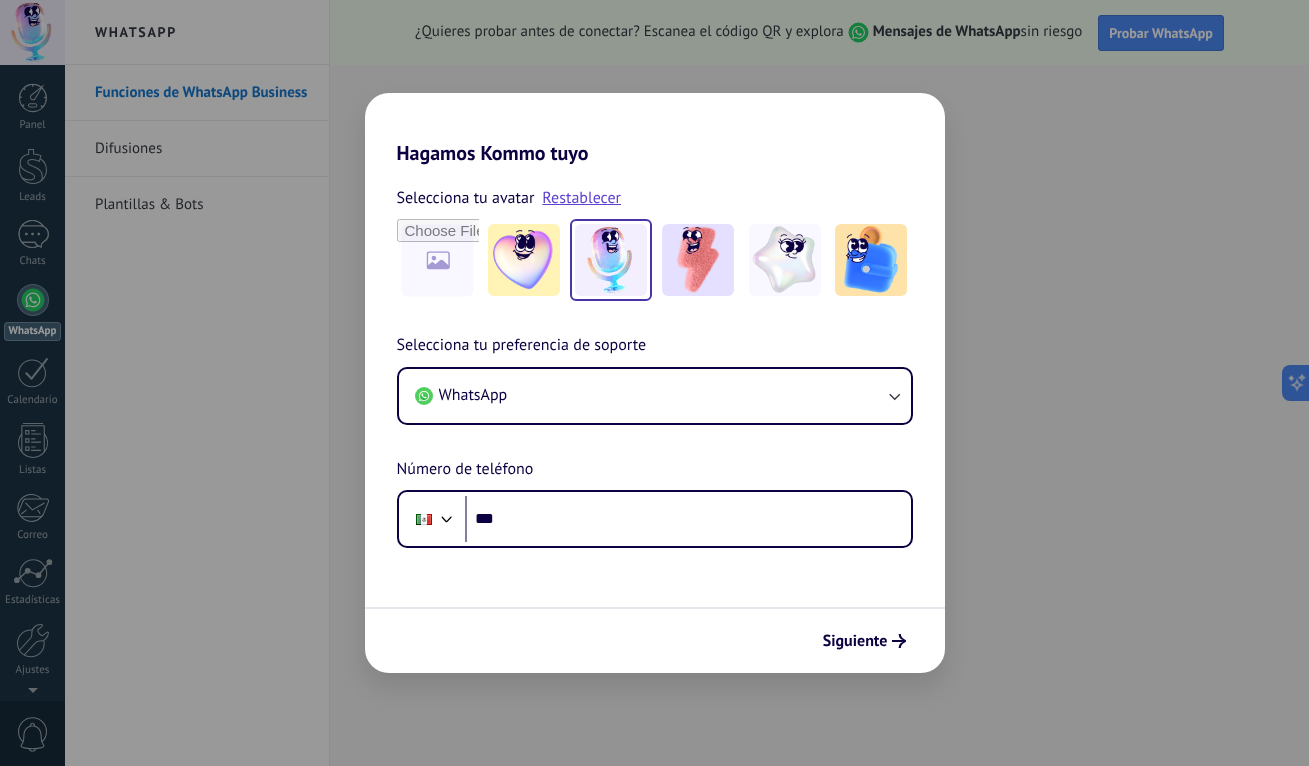 click at bounding box center [611, 260] 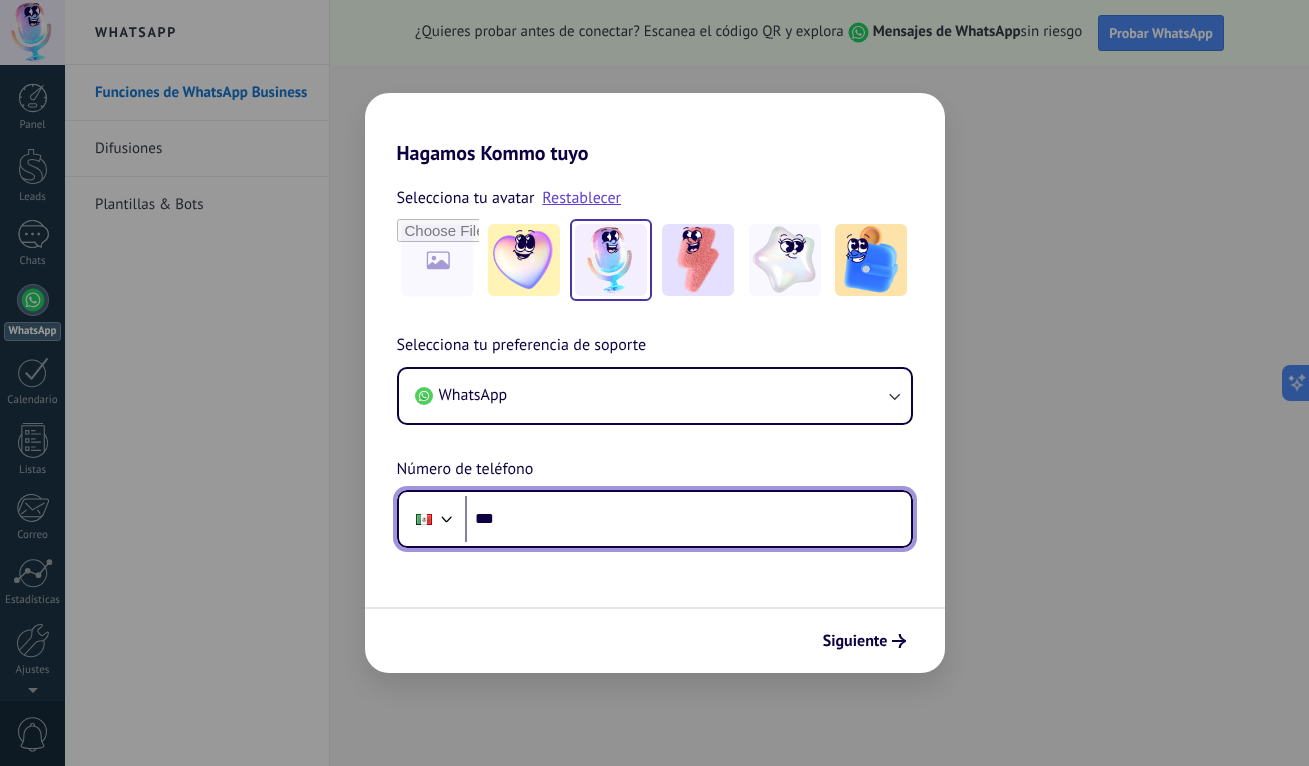 click on "***" at bounding box center [688, 519] 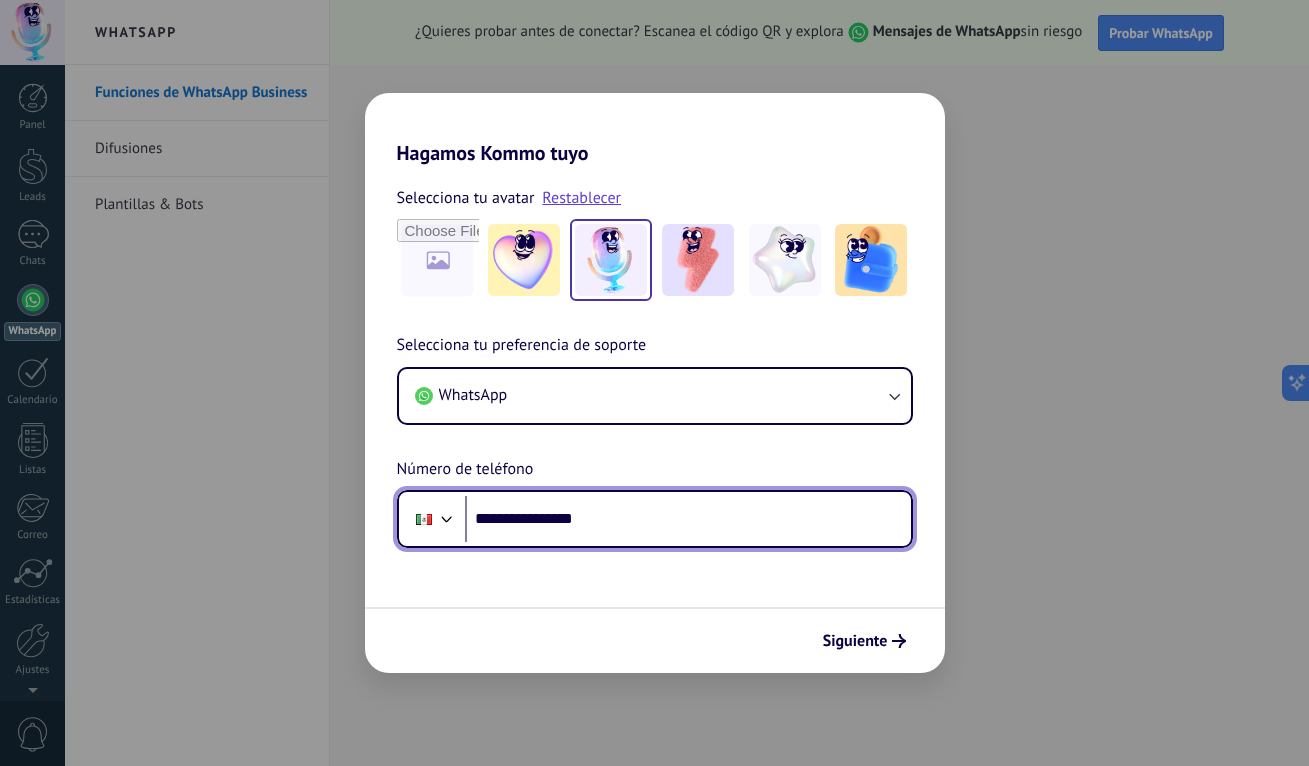 click on "**********" at bounding box center [688, 519] 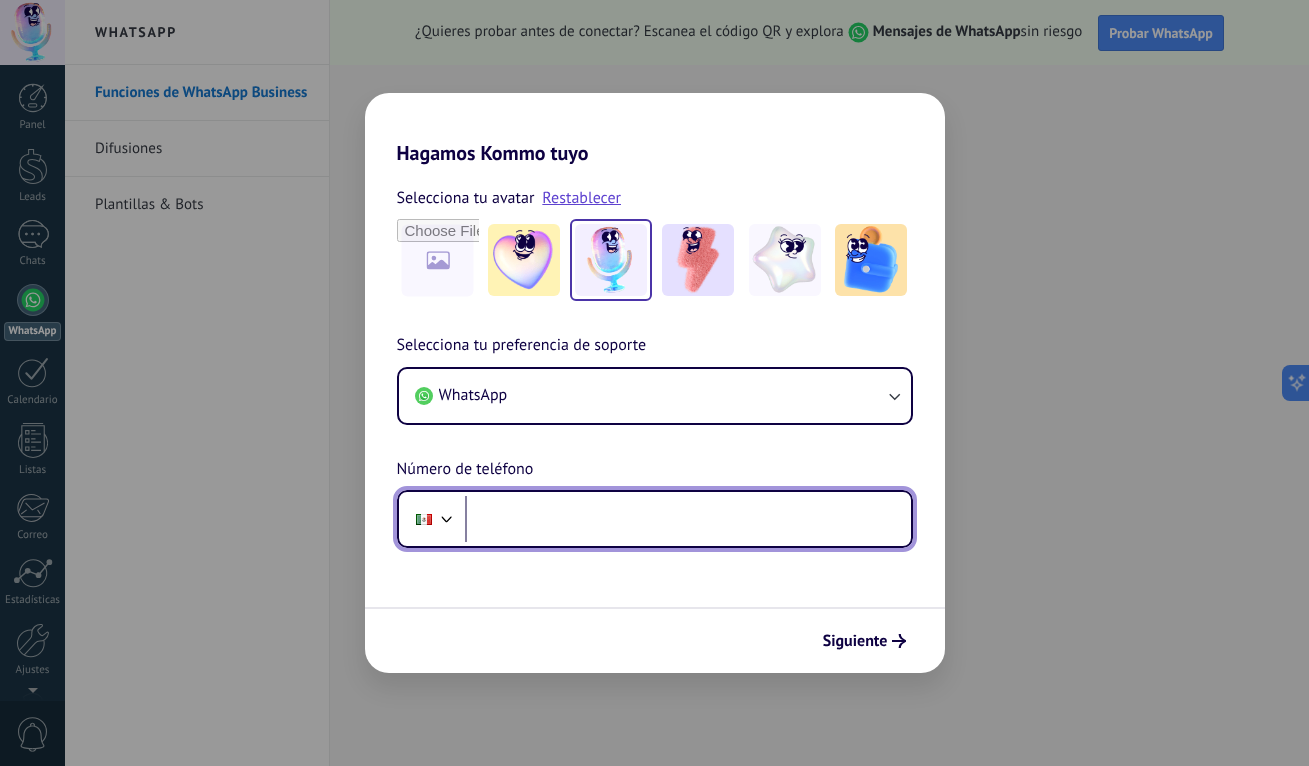 click at bounding box center (688, 519) 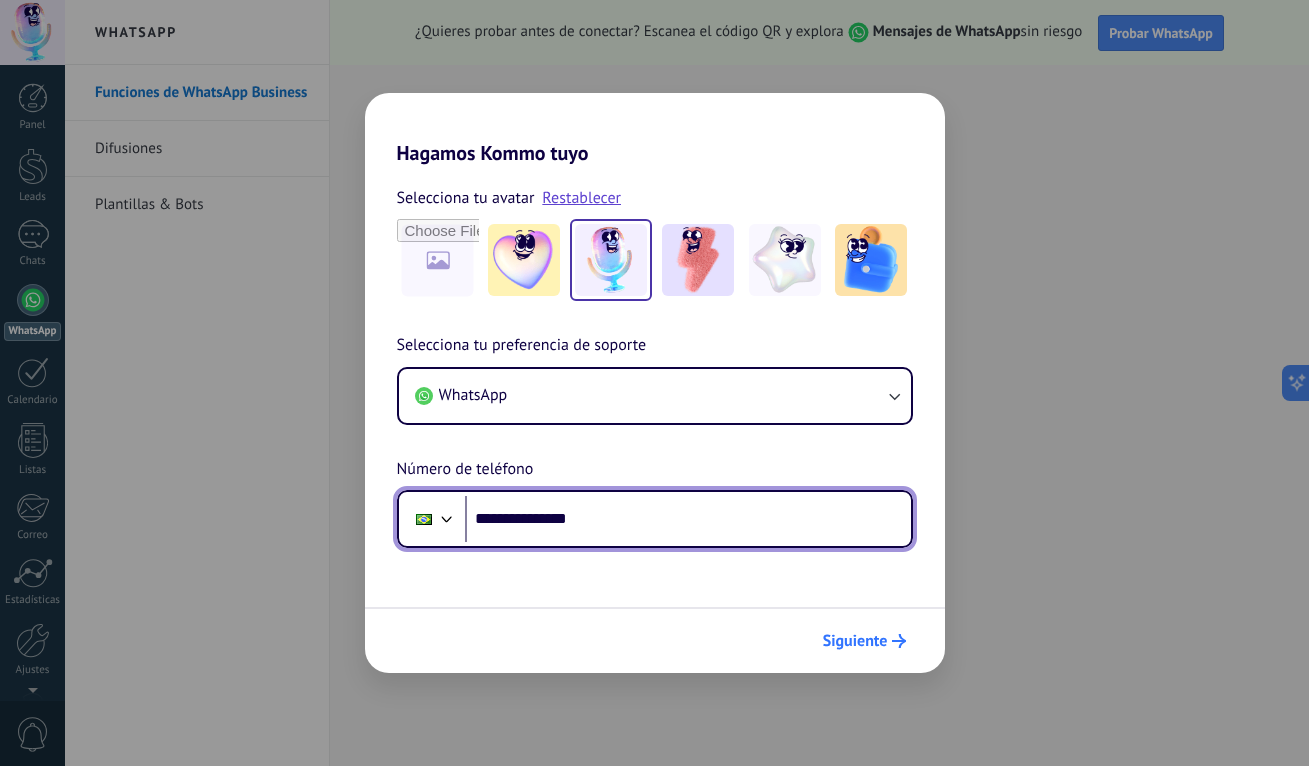 type on "**********" 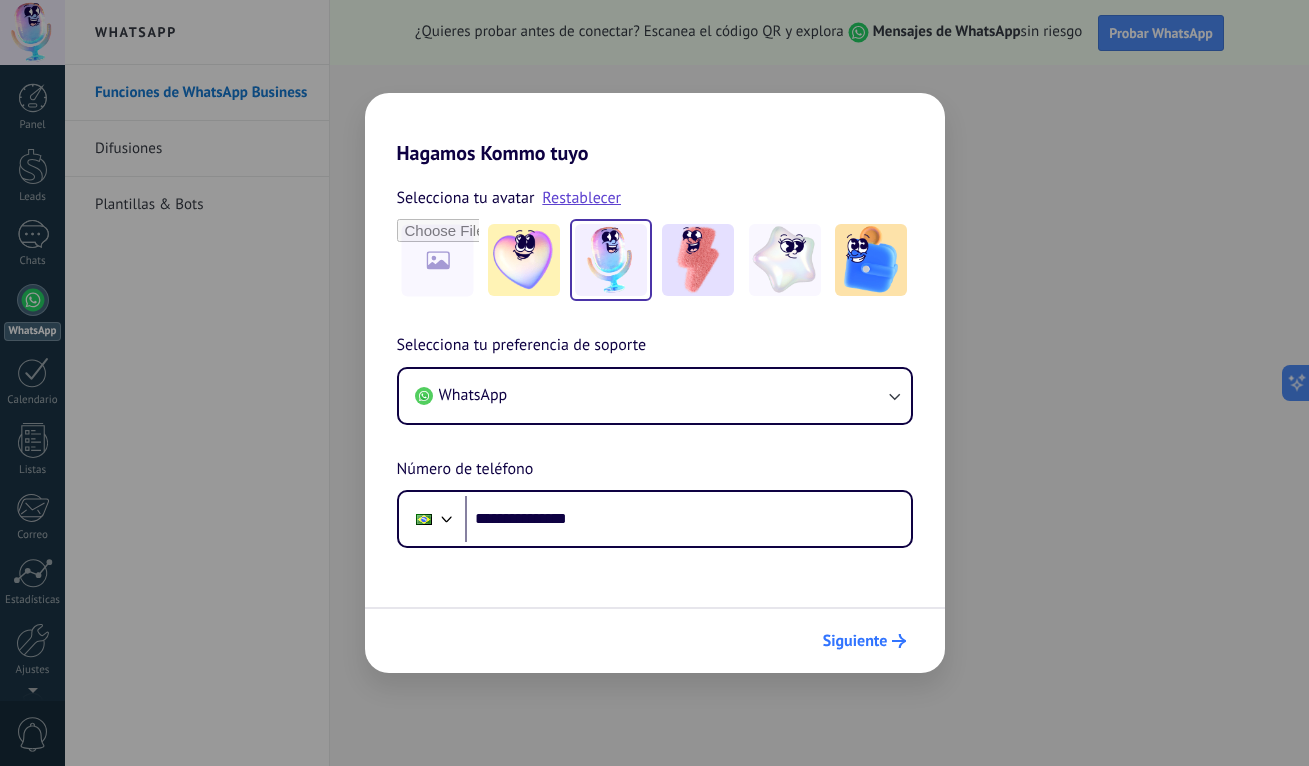click on "Siguiente" at bounding box center (855, 641) 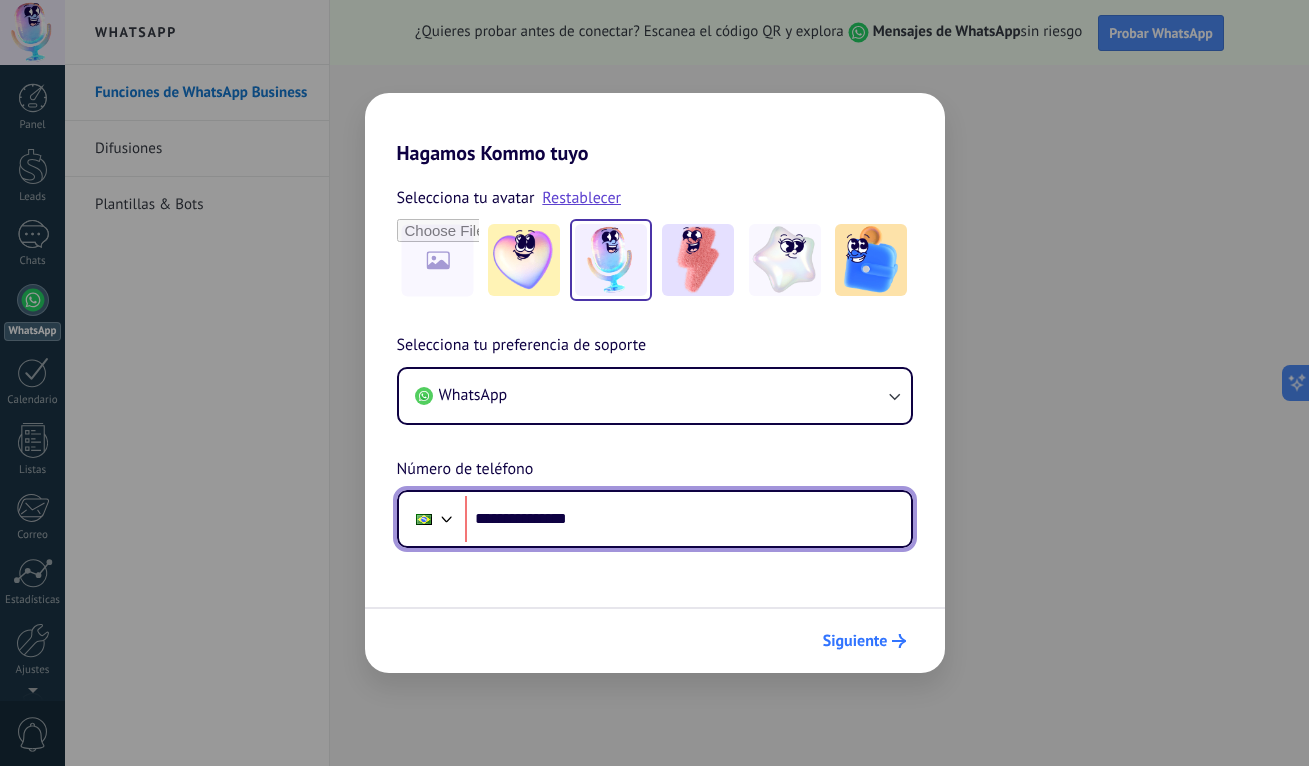 scroll, scrollTop: 0, scrollLeft: 0, axis: both 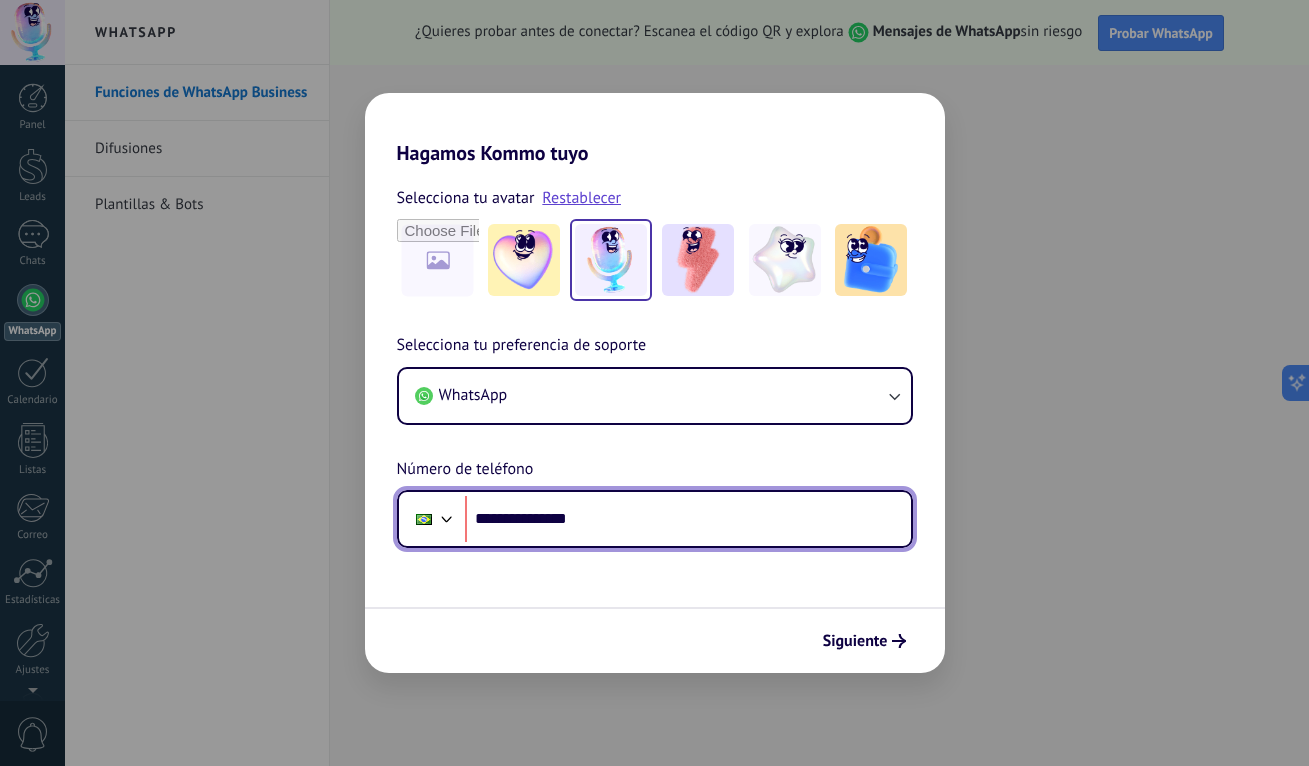 click at bounding box center [424, 519] 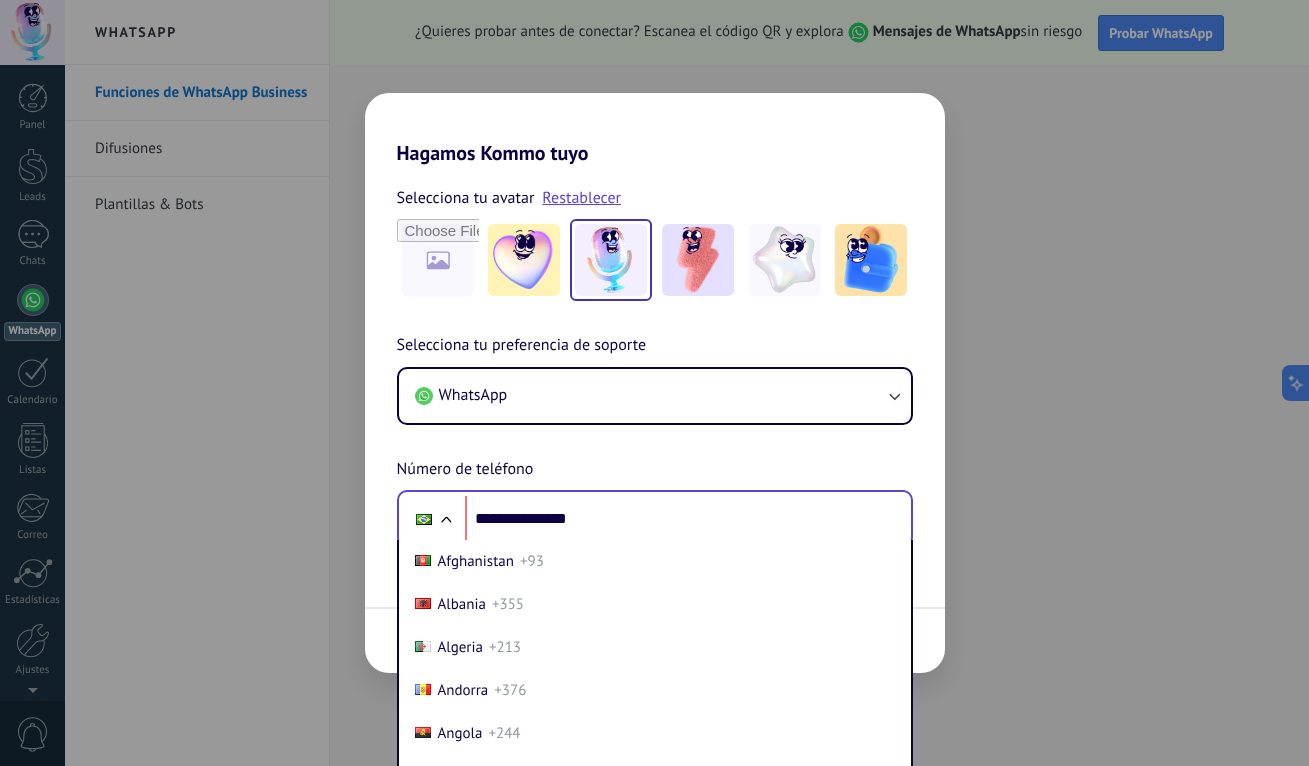 scroll, scrollTop: 13, scrollLeft: 0, axis: vertical 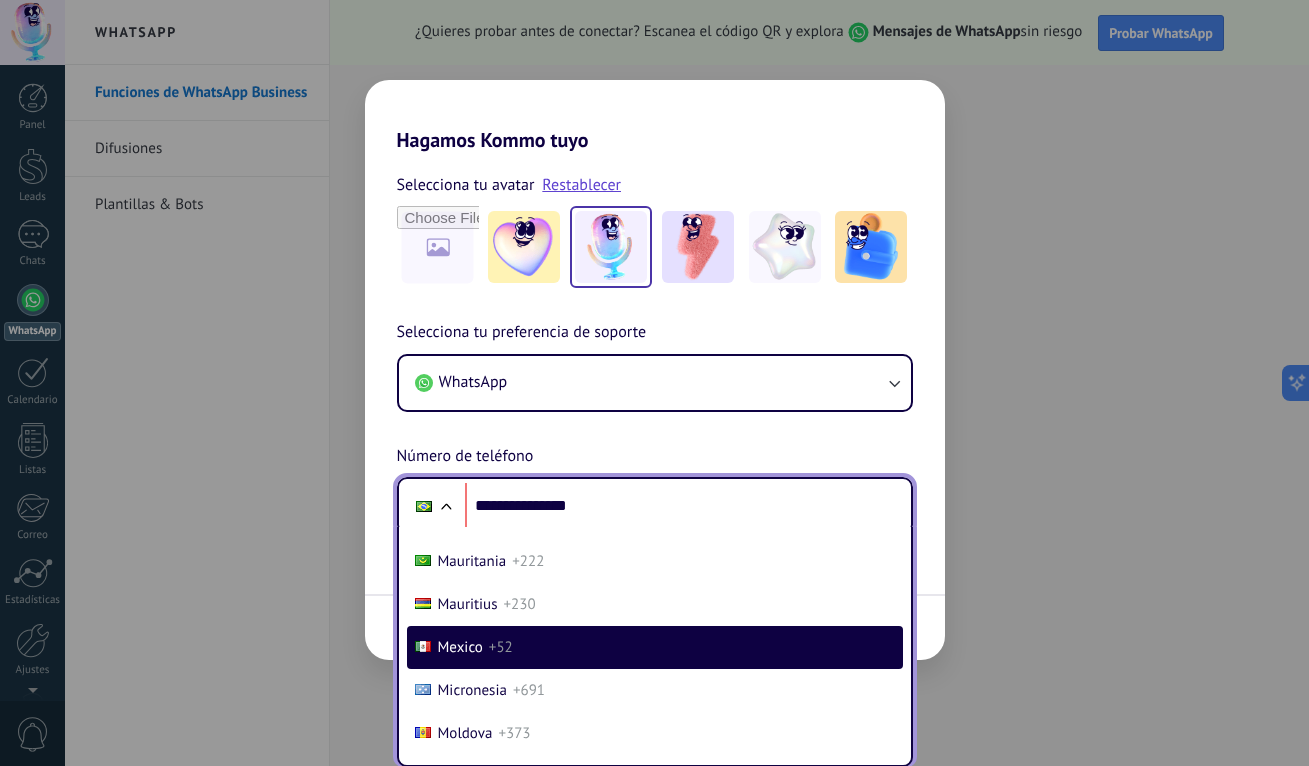 click on "+52" at bounding box center (501, 647) 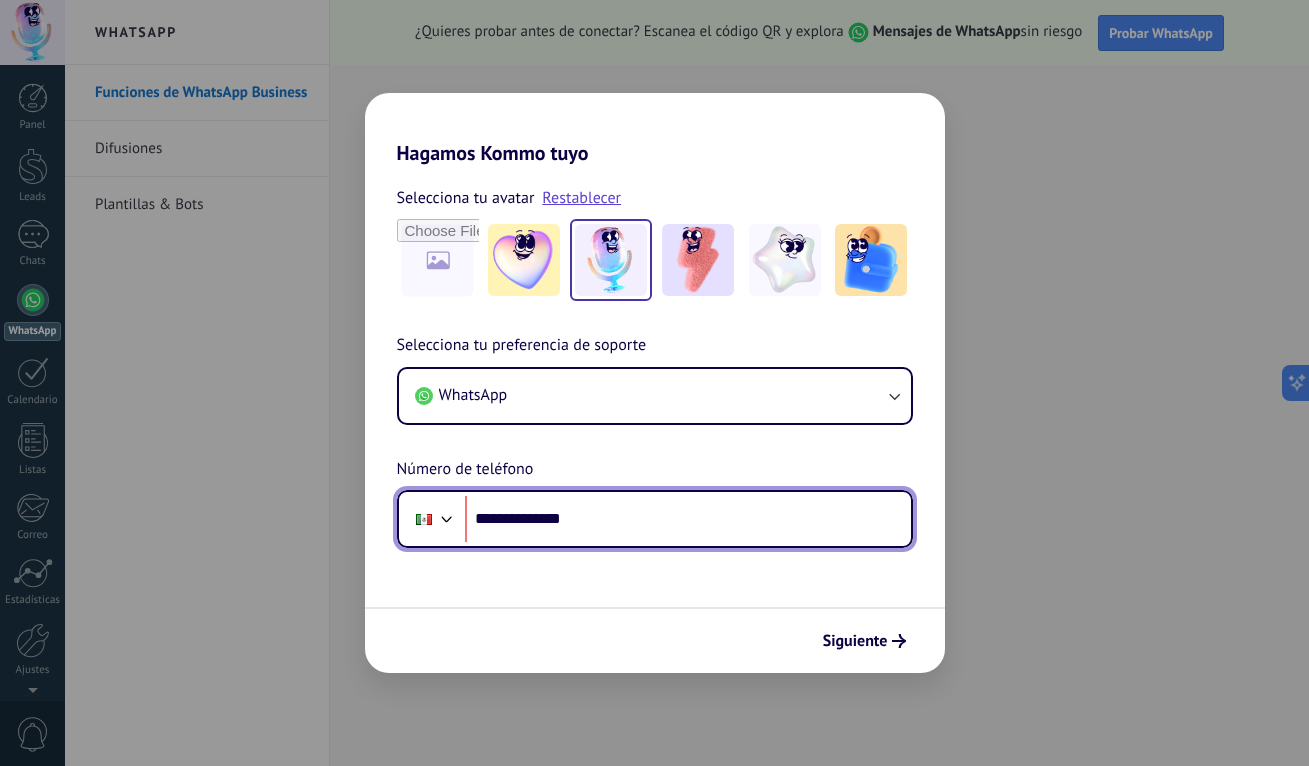 scroll, scrollTop: 0, scrollLeft: 0, axis: both 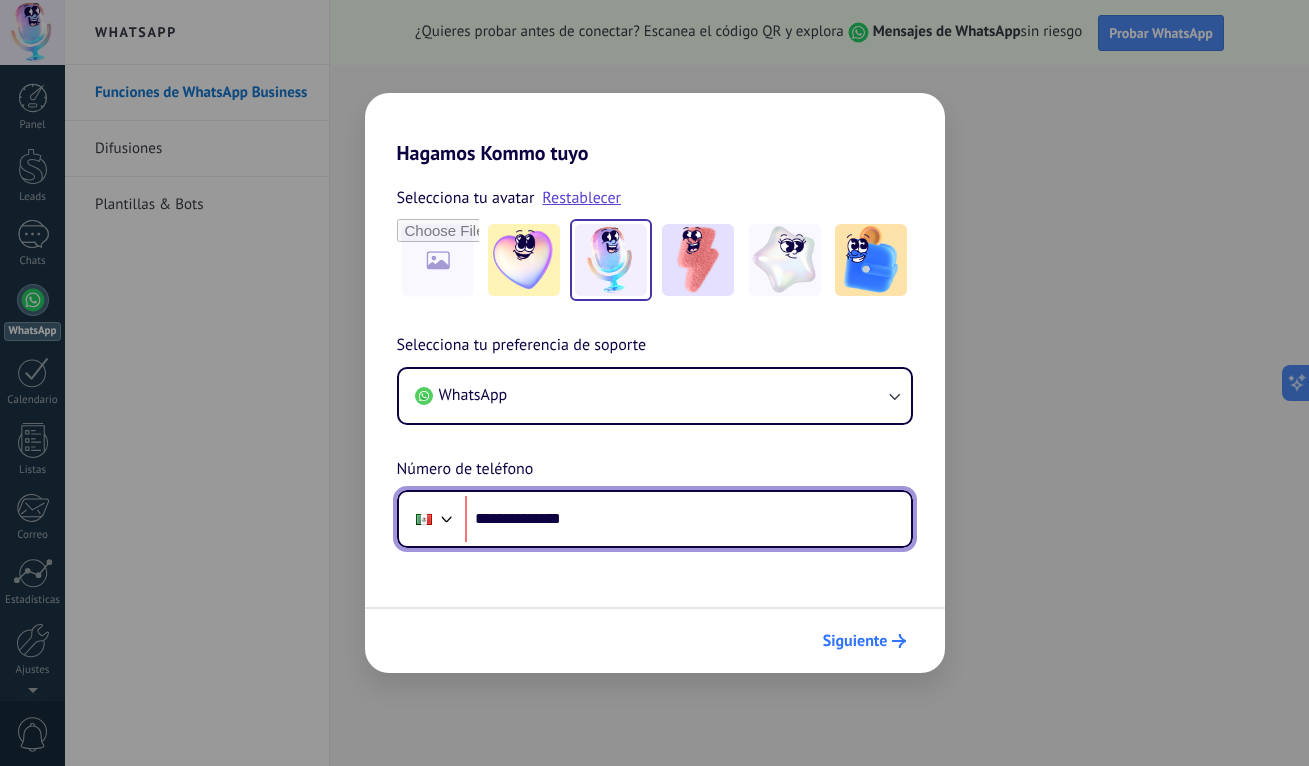 click on "Siguiente" at bounding box center (864, 641) 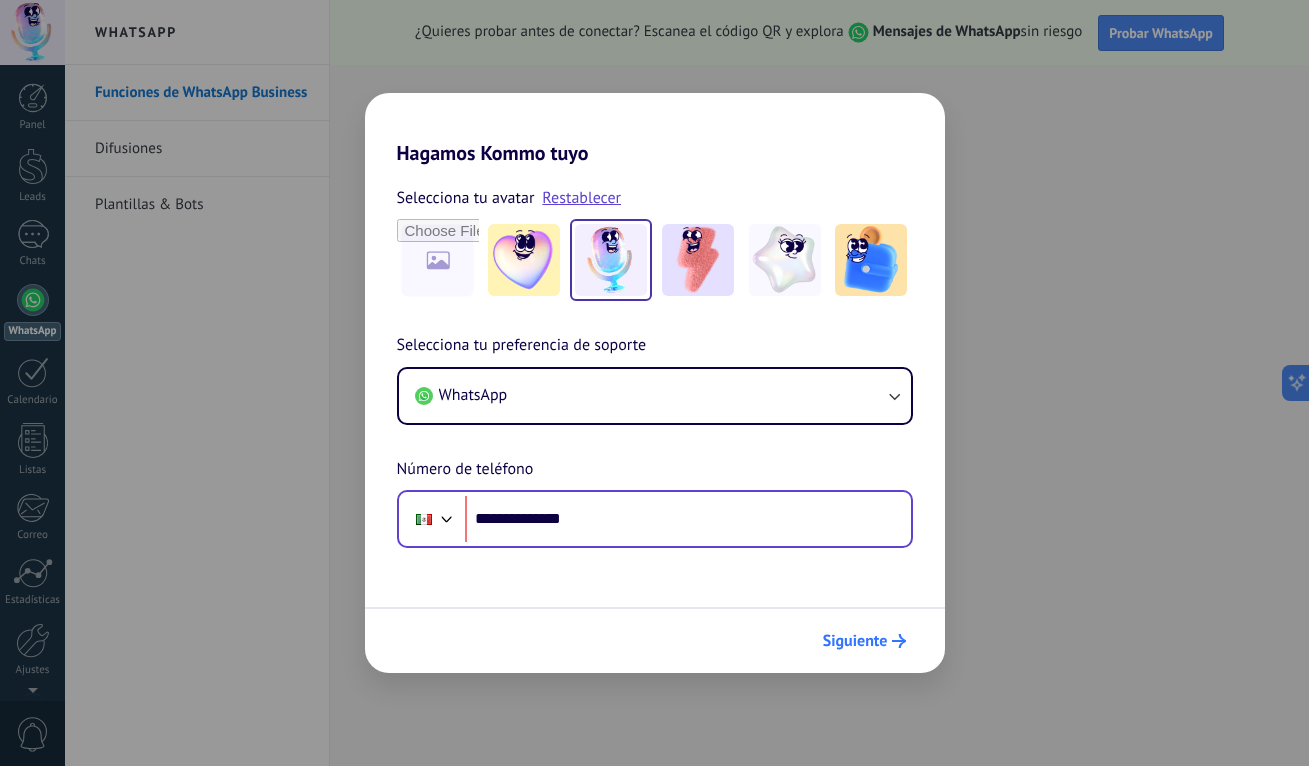 click on "Siguiente" at bounding box center (855, 641) 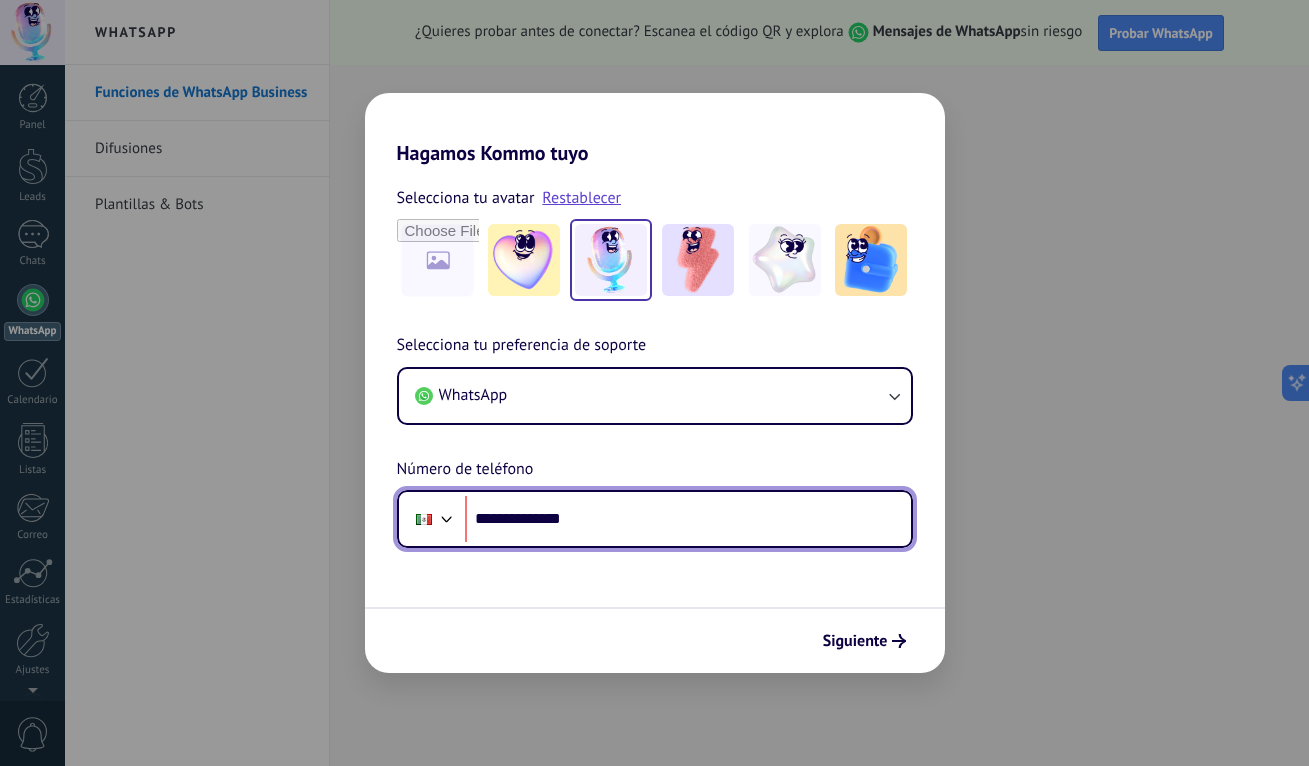 click on "**********" at bounding box center [688, 519] 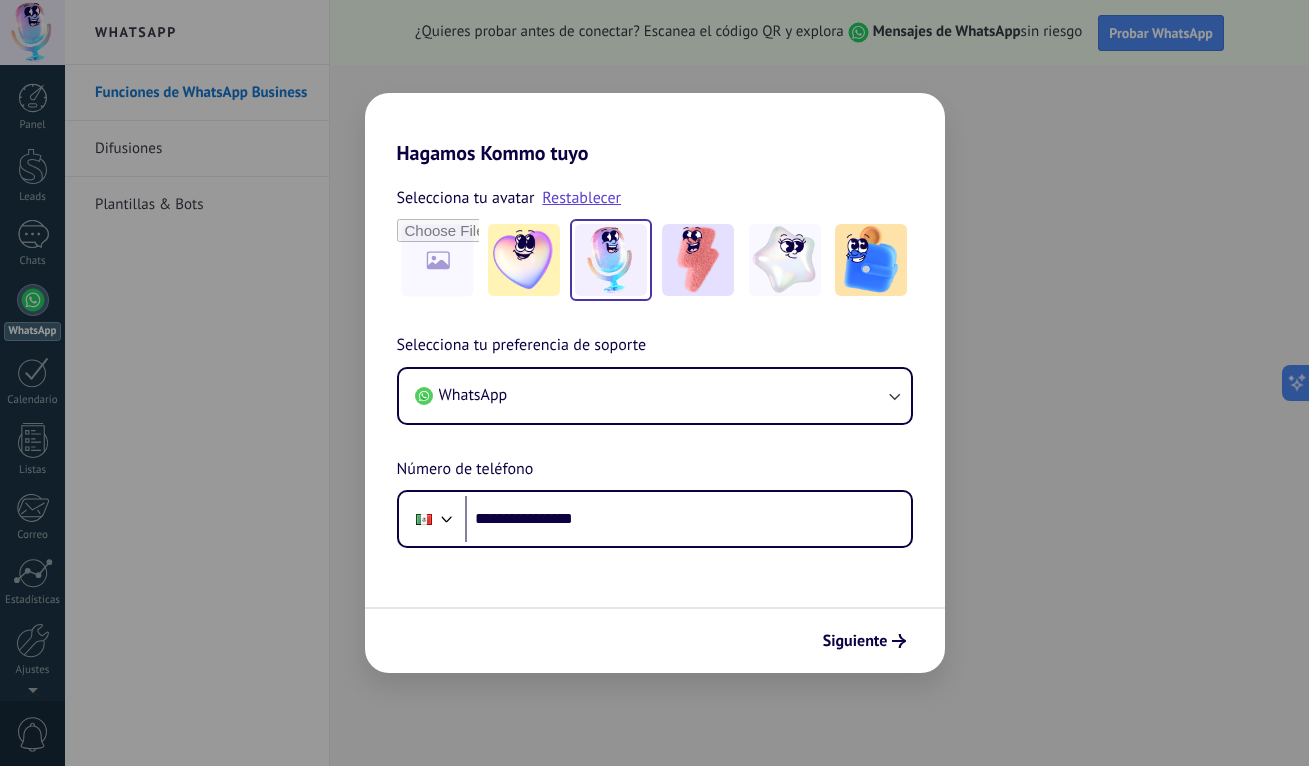 click on "Siguiente" at bounding box center [655, 640] 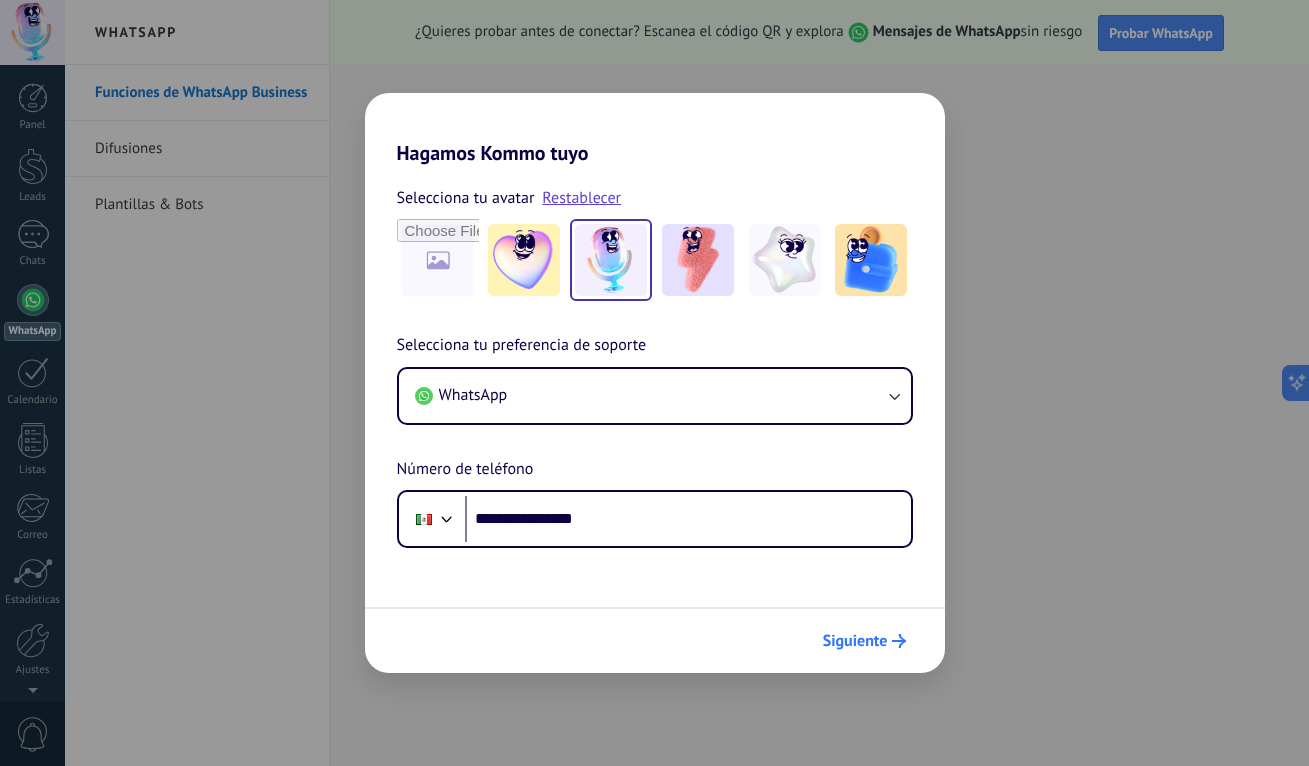 click on "Siguiente" at bounding box center (864, 641) 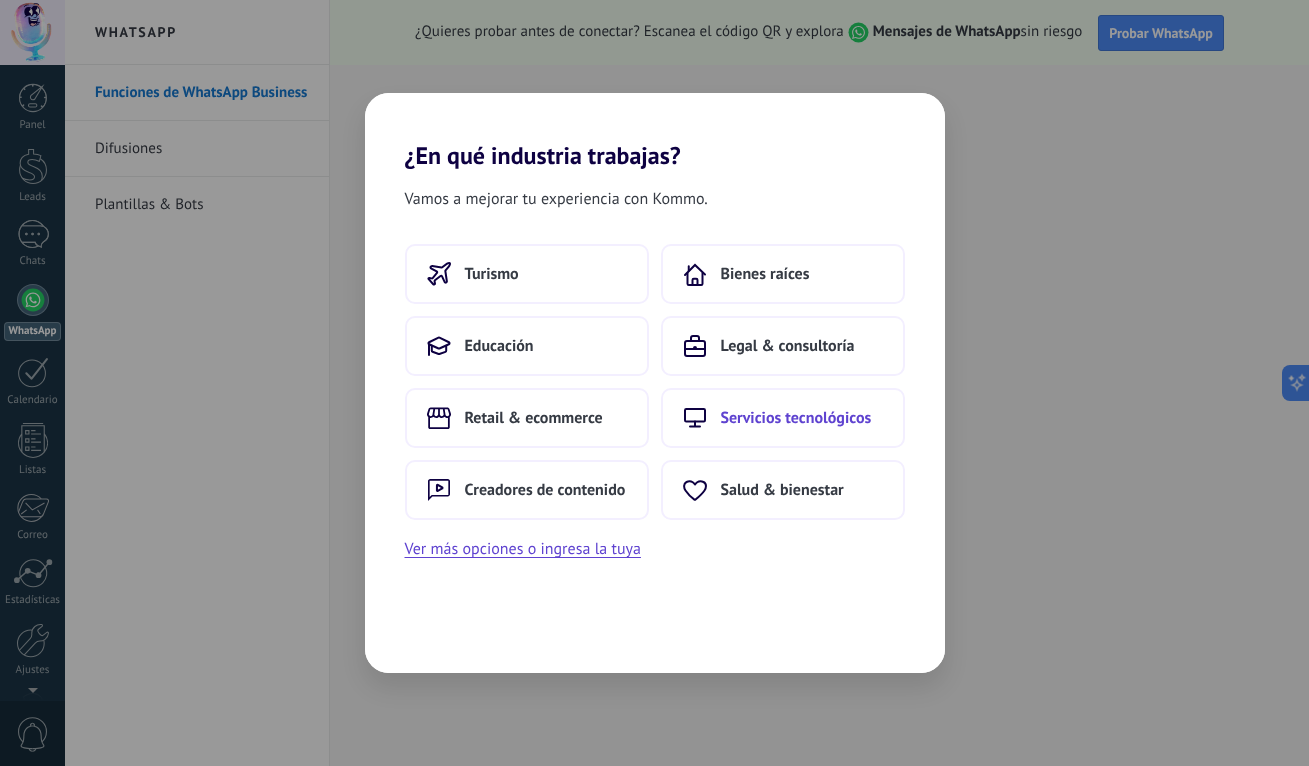 click on "Servicios tecnológicos" at bounding box center (492, 274) 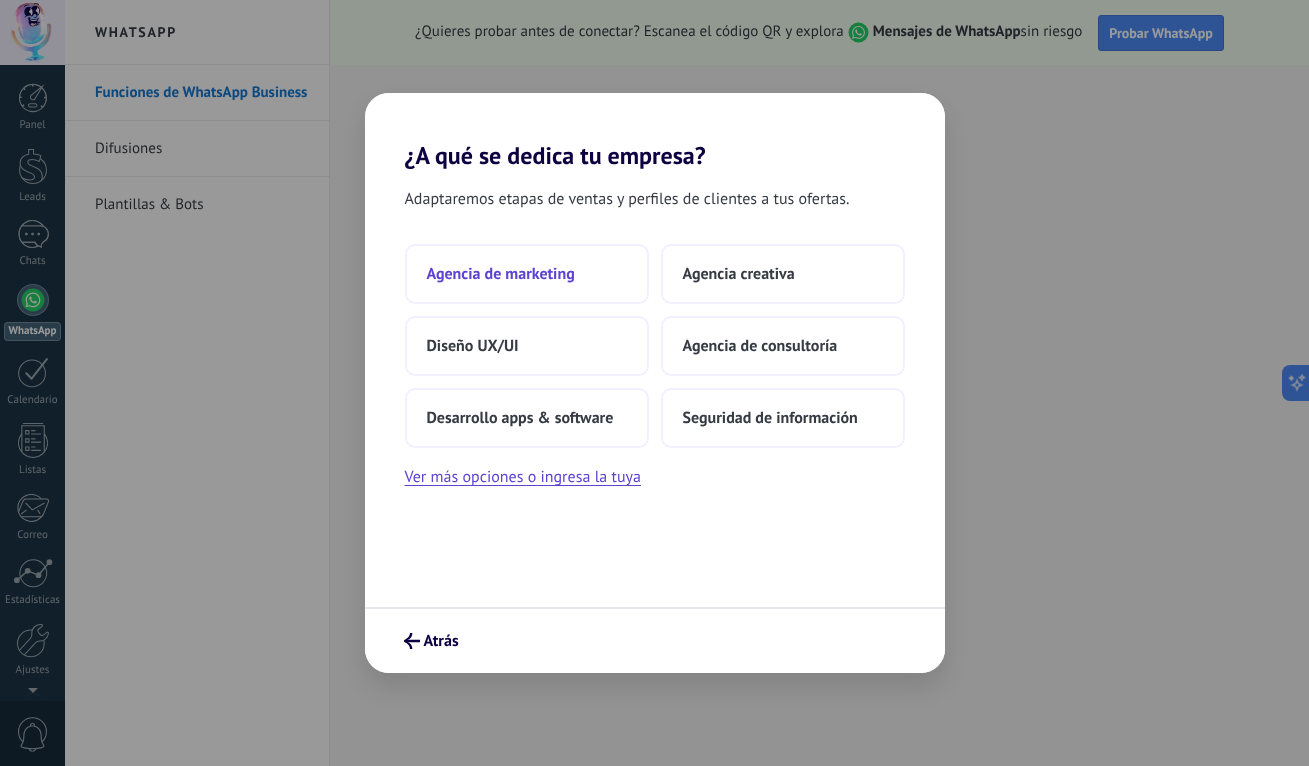 click on "Agencia de marketing" at bounding box center [501, 274] 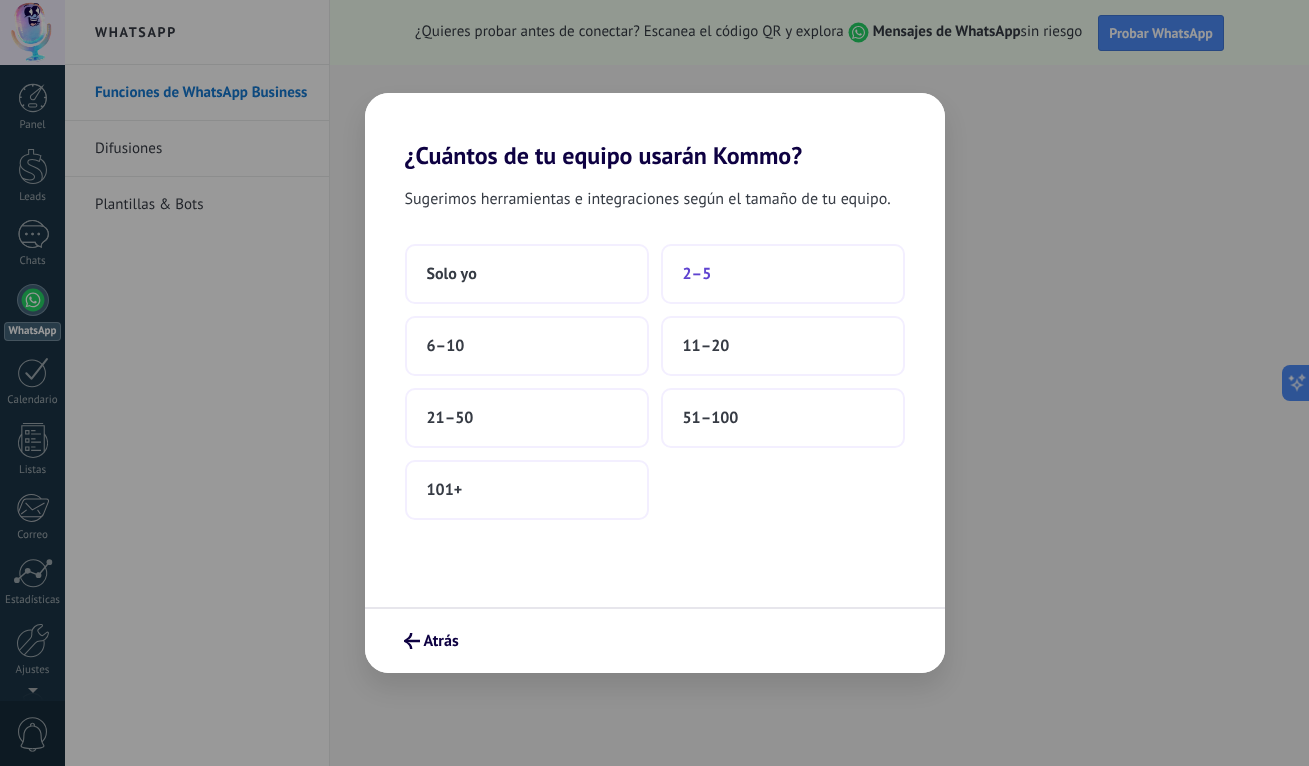 click on "2–5" at bounding box center (452, 274) 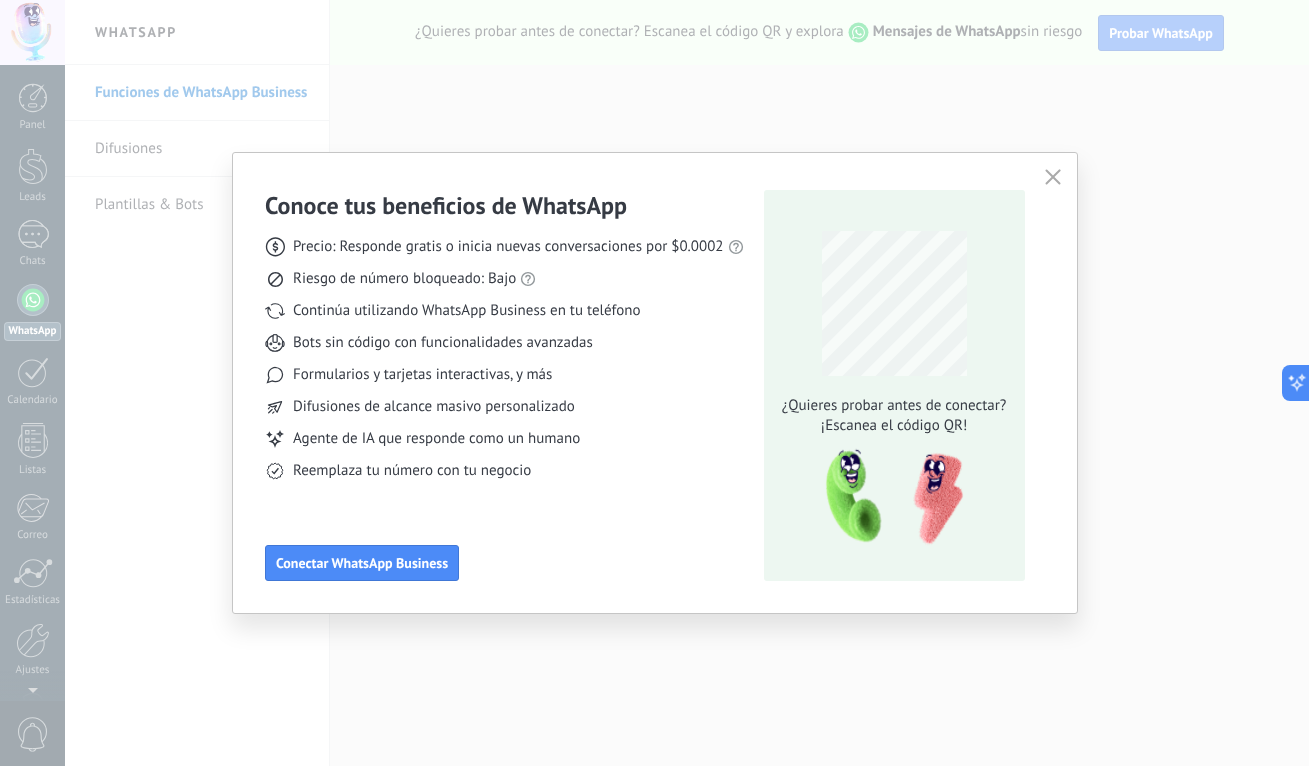 click at bounding box center [1053, 177] 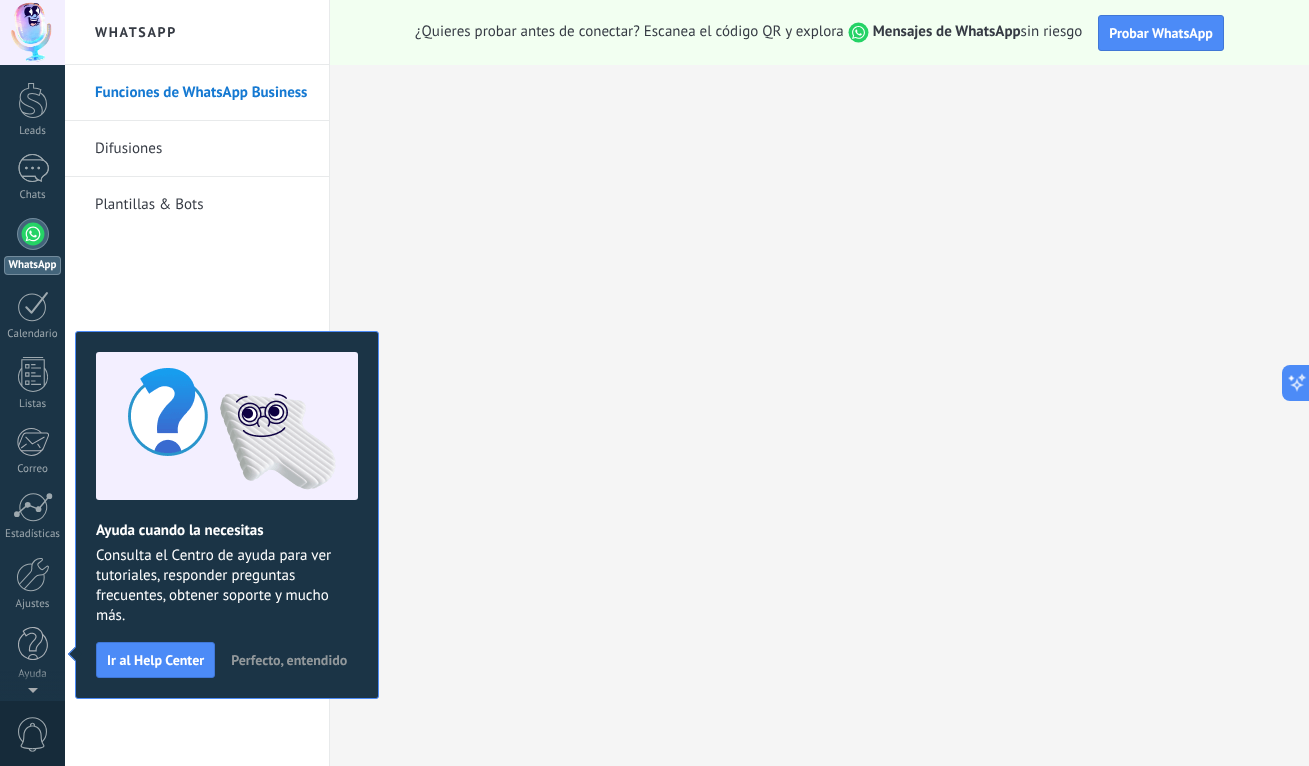 scroll, scrollTop: 0, scrollLeft: 0, axis: both 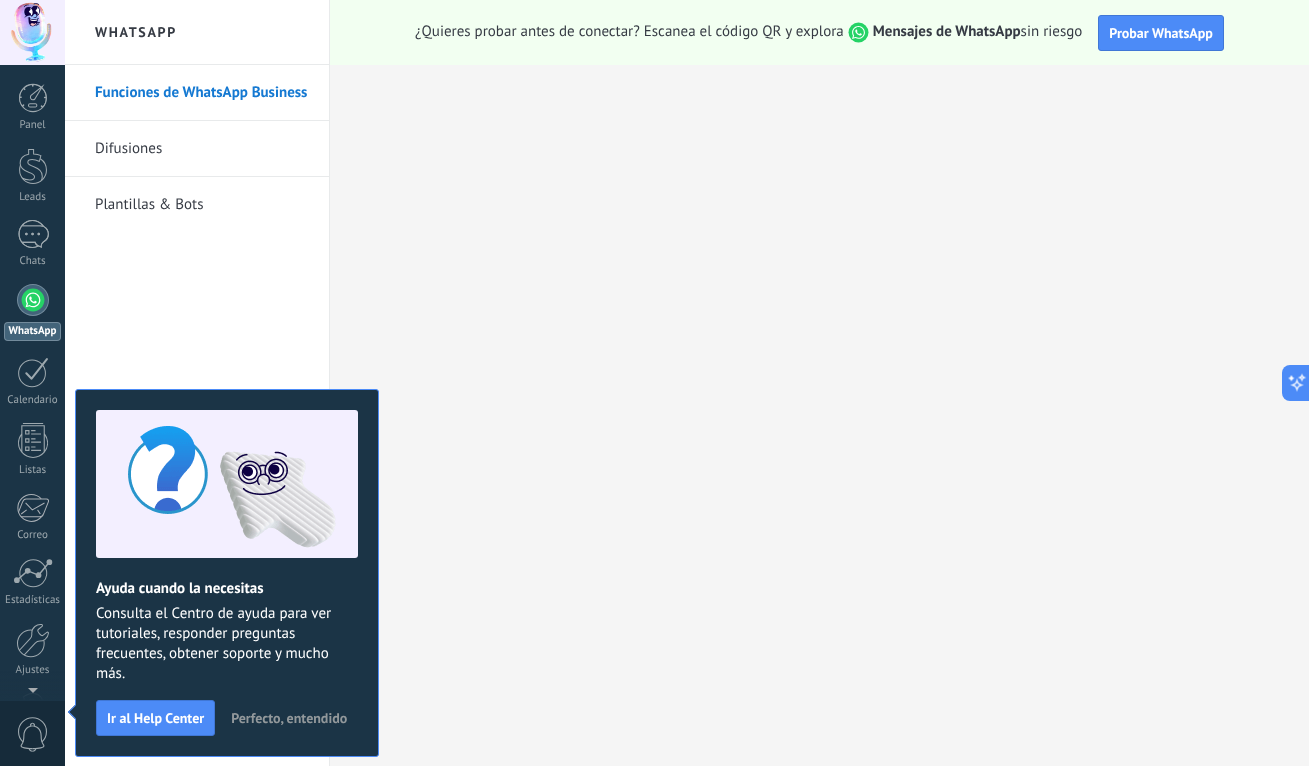 click on "Funciones de WhatsApp Business Difusiones Plantillas & Bots" at bounding box center [197, 415] 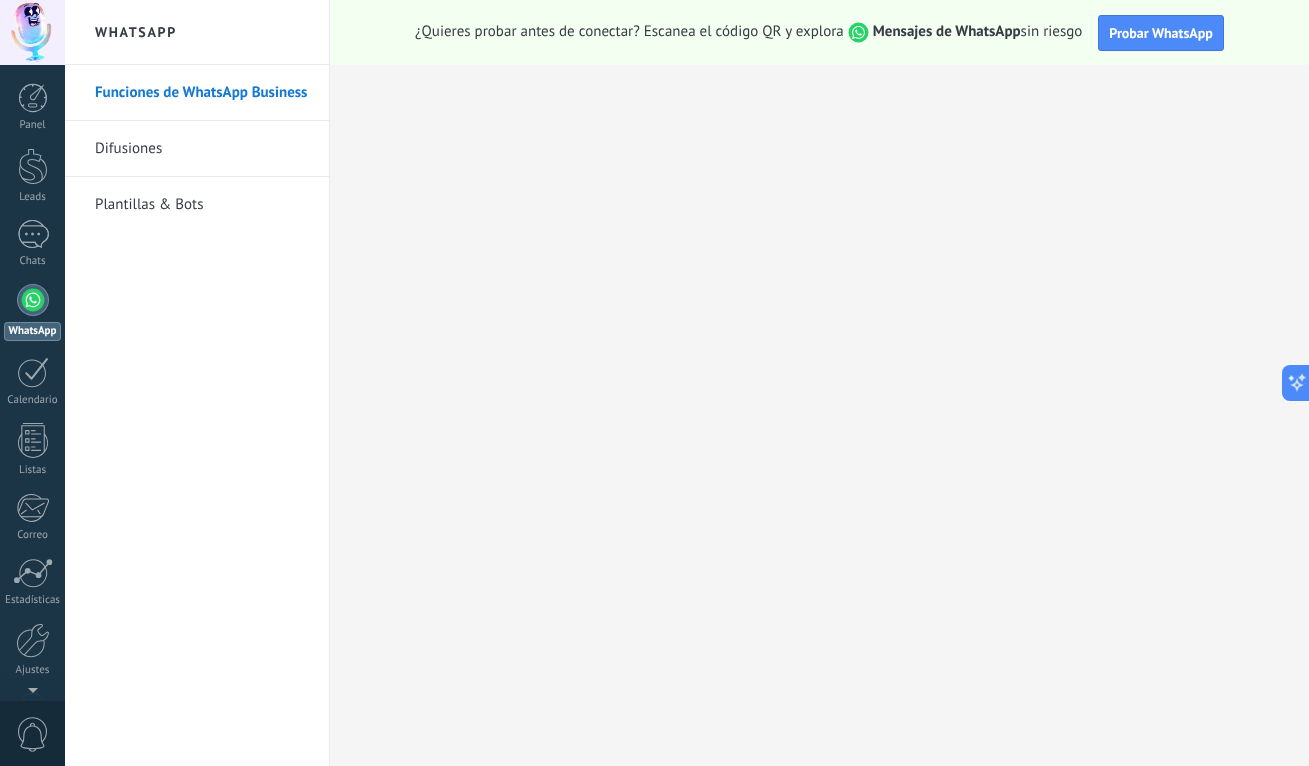 click at bounding box center [32, 32] 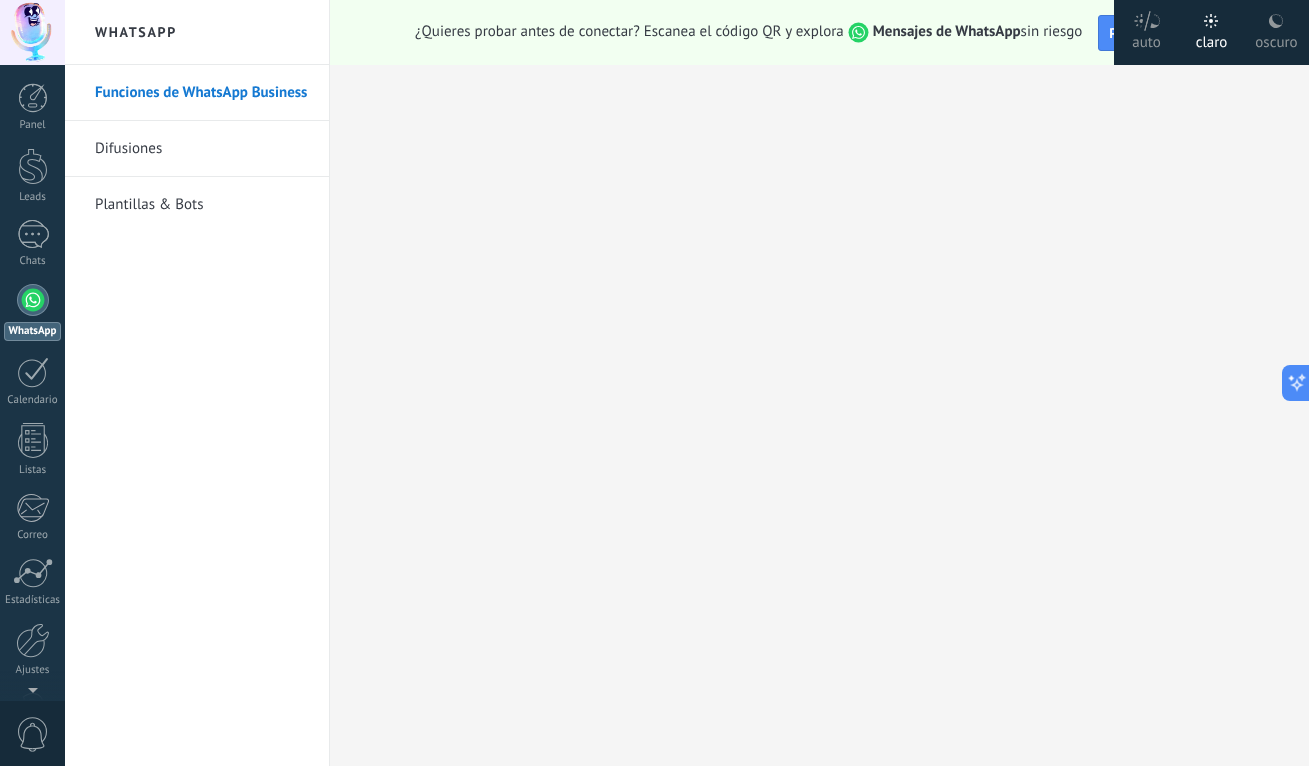 click on "¿Quieres probar antes de conectar? Escanea el código QR y explora Mensajes de WhatsApp  sin riesgo Probar WhatsApp" at bounding box center [819, 32] 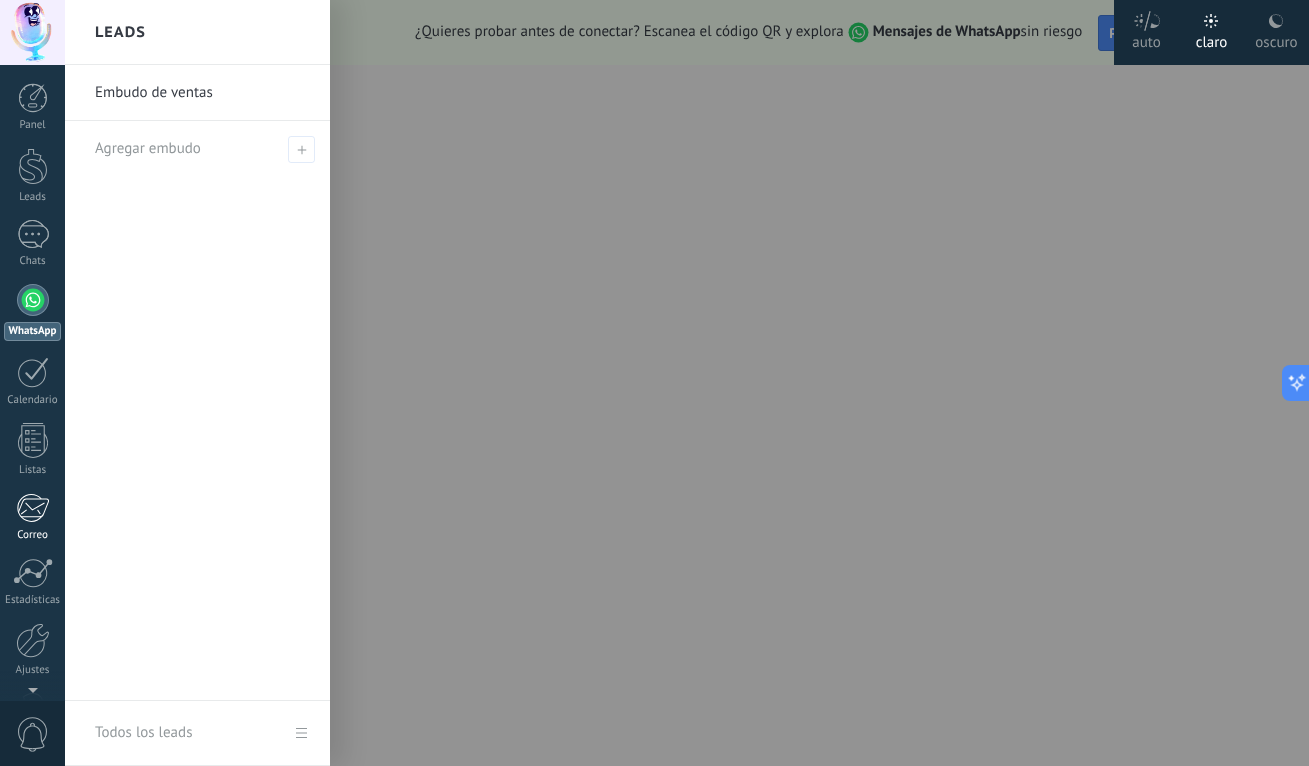click on "Correo" at bounding box center [33, 535] 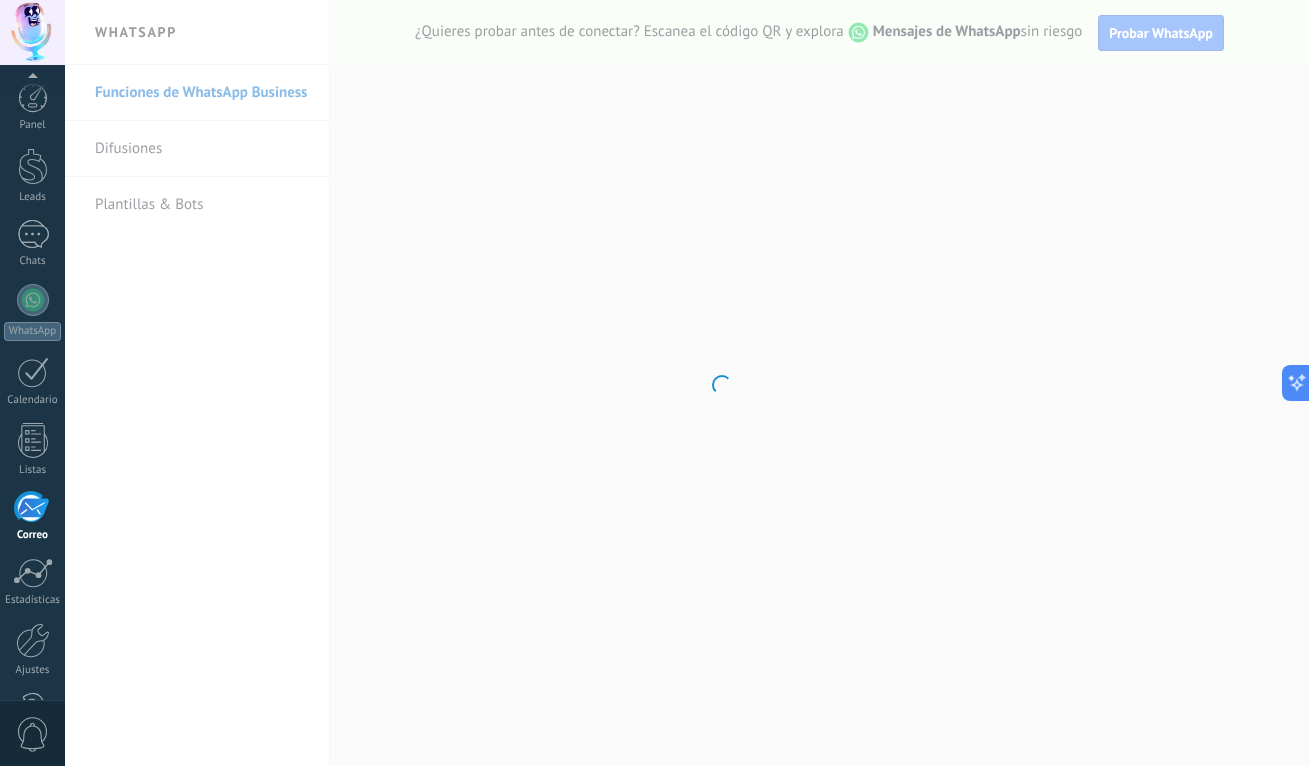 scroll, scrollTop: 66, scrollLeft: 0, axis: vertical 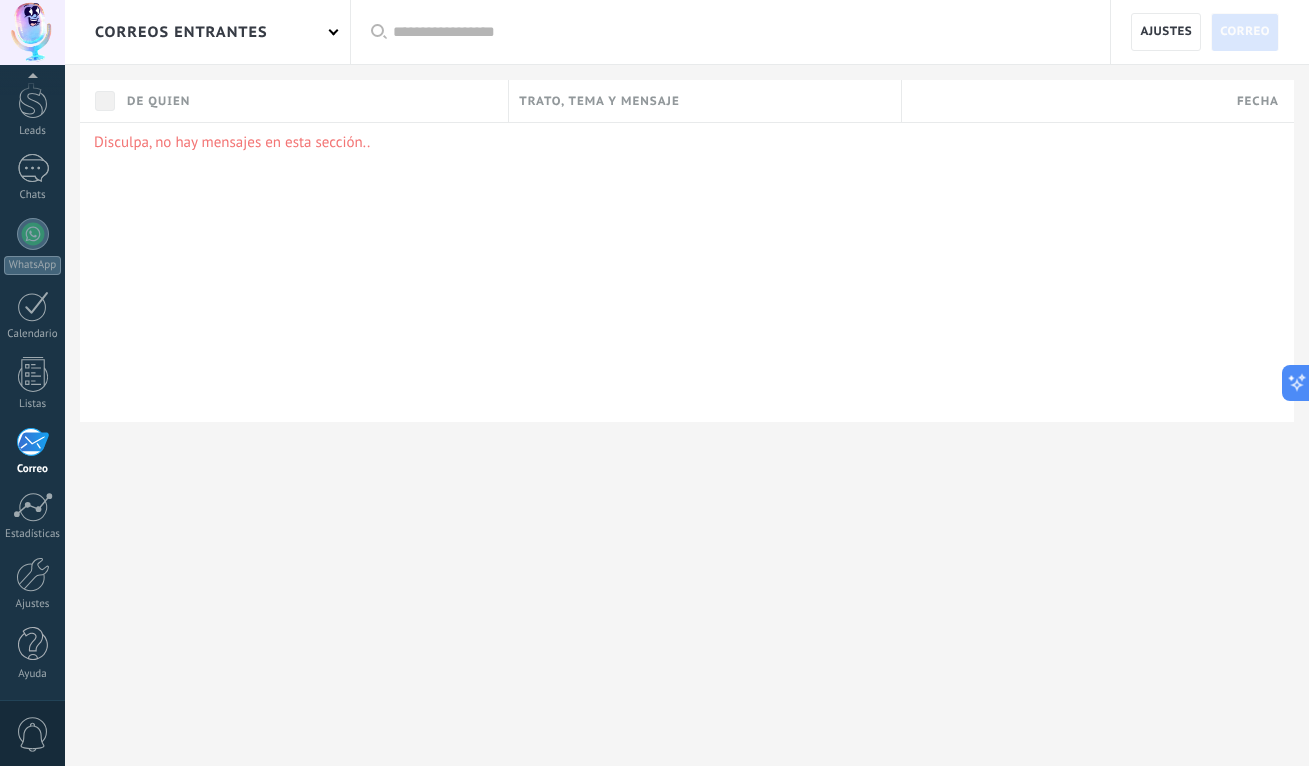 click at bounding box center (32, 32) 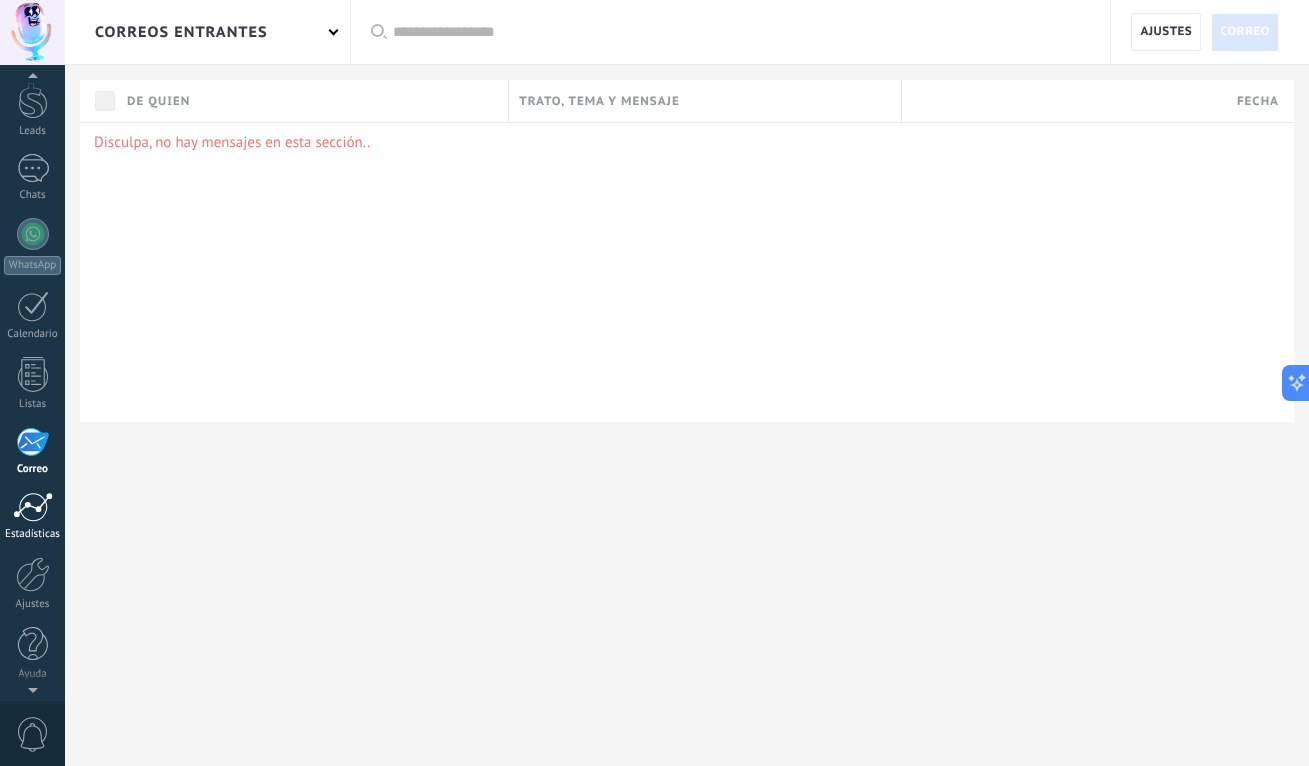 scroll, scrollTop: 66, scrollLeft: 0, axis: vertical 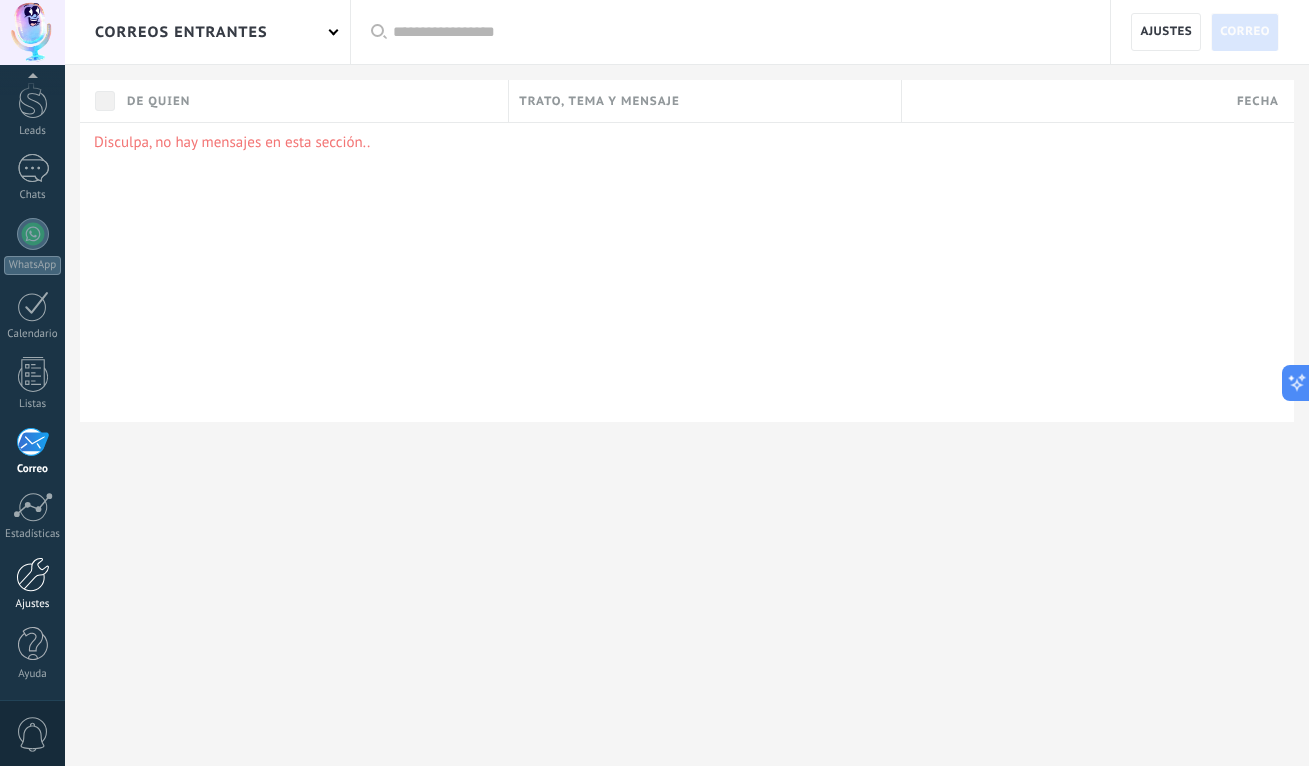 click on "Ajustes" at bounding box center [32, 584] 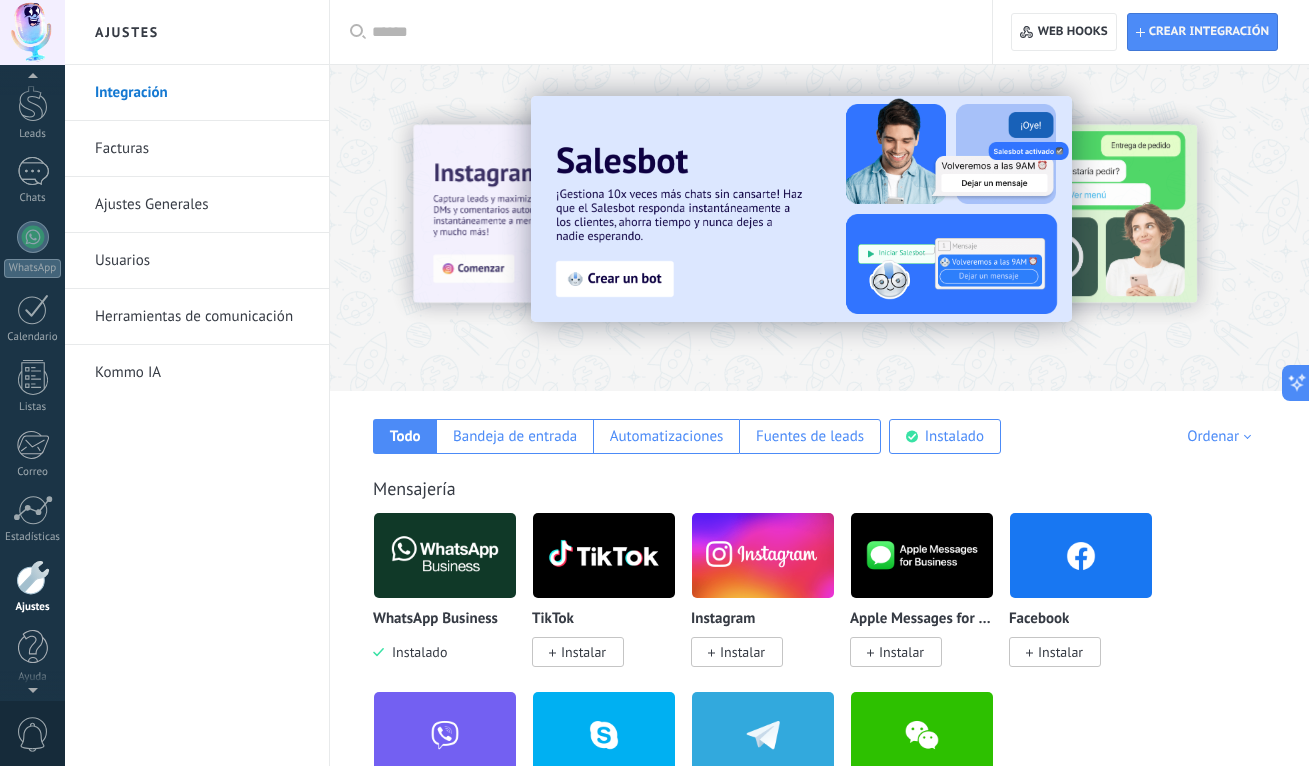 scroll, scrollTop: 66, scrollLeft: 0, axis: vertical 